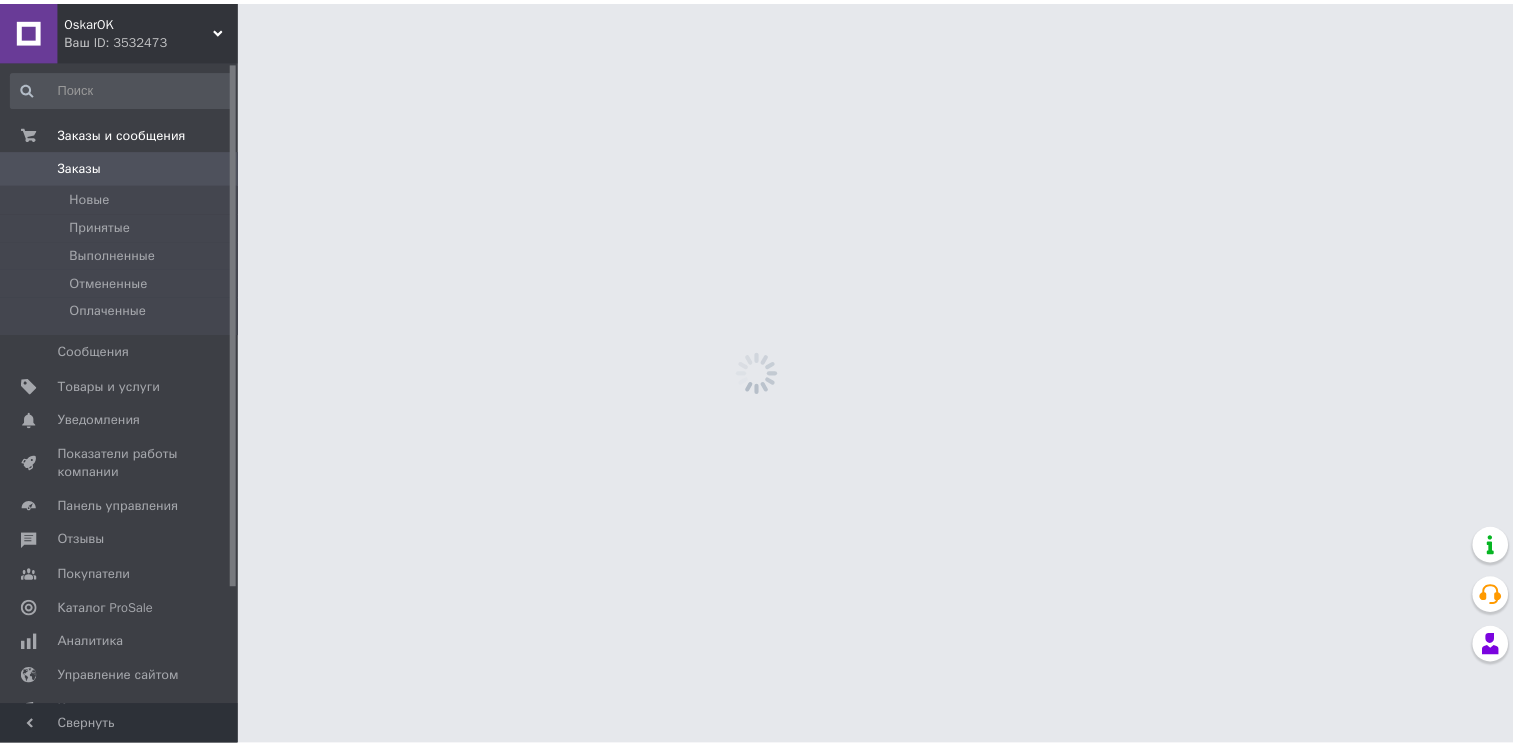 scroll, scrollTop: 0, scrollLeft: 0, axis: both 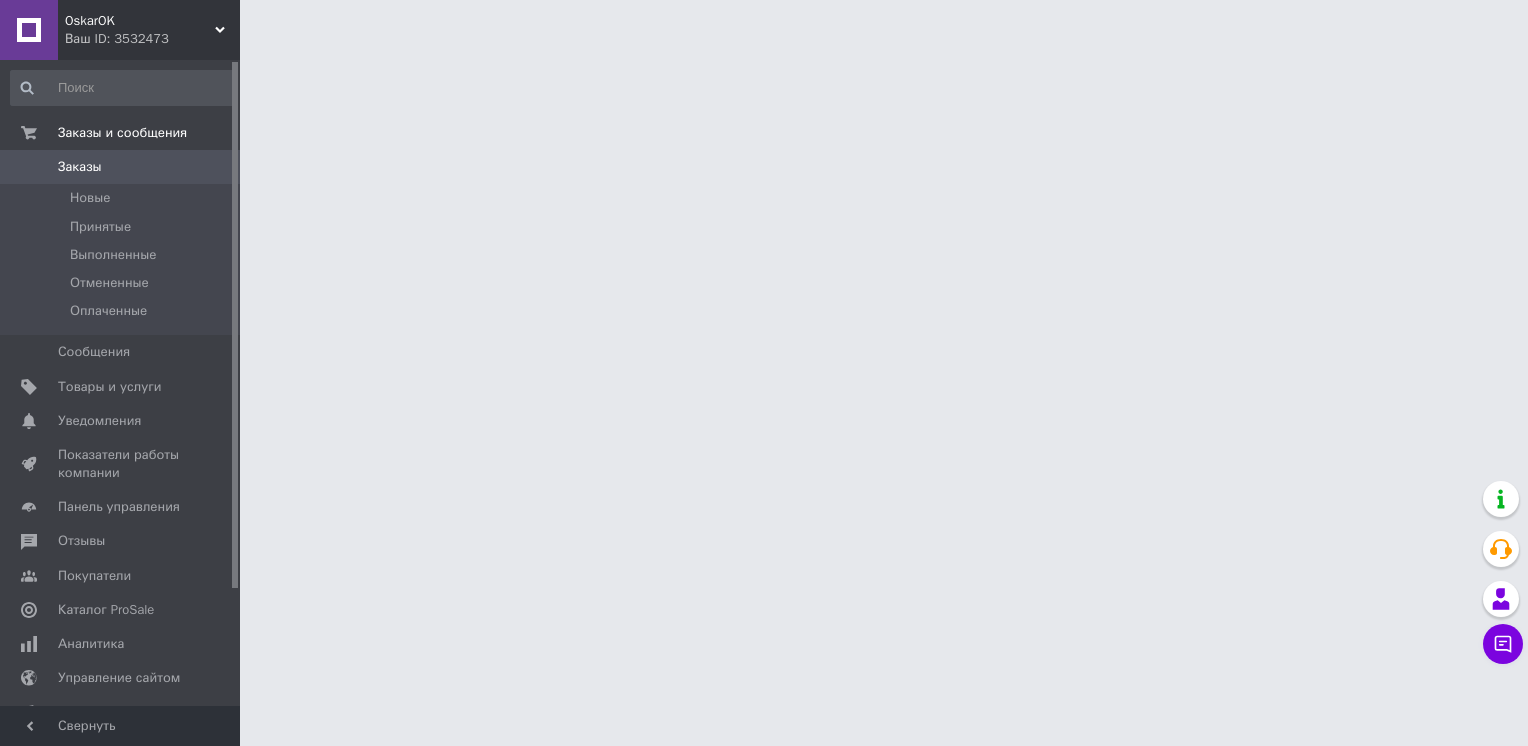click on "Ваш ID: 3532473" at bounding box center (152, 39) 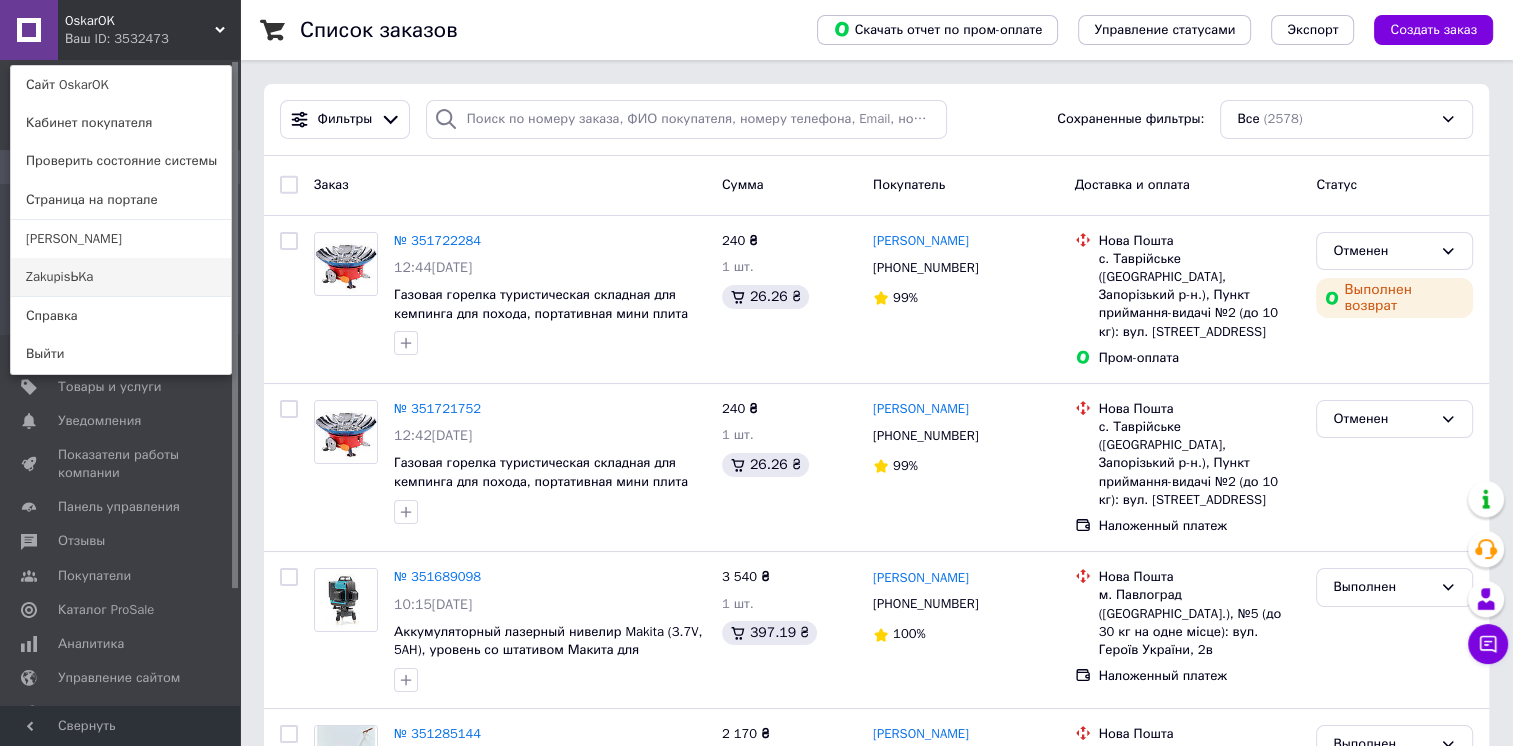 click on "ZakupisЬKa" at bounding box center (121, 277) 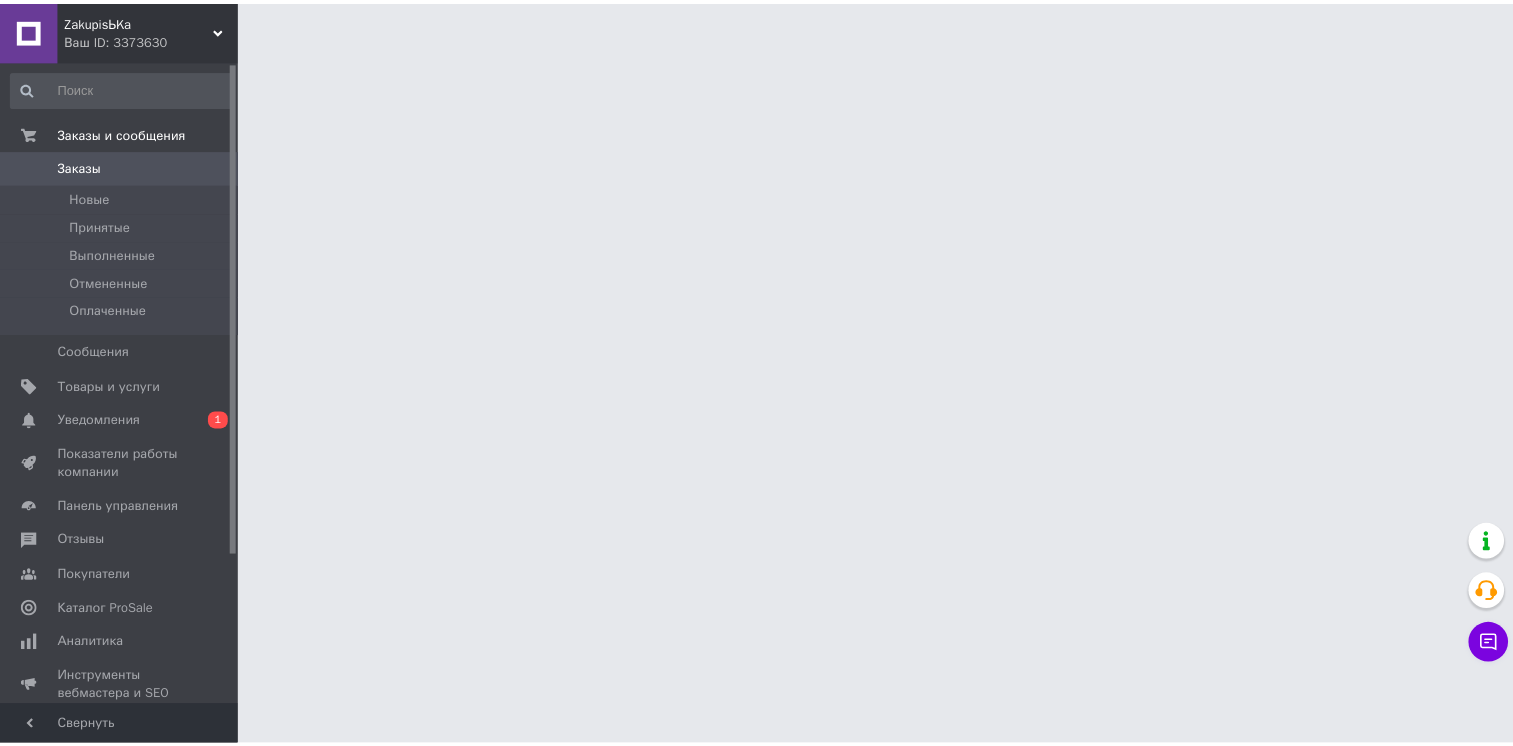 scroll, scrollTop: 0, scrollLeft: 0, axis: both 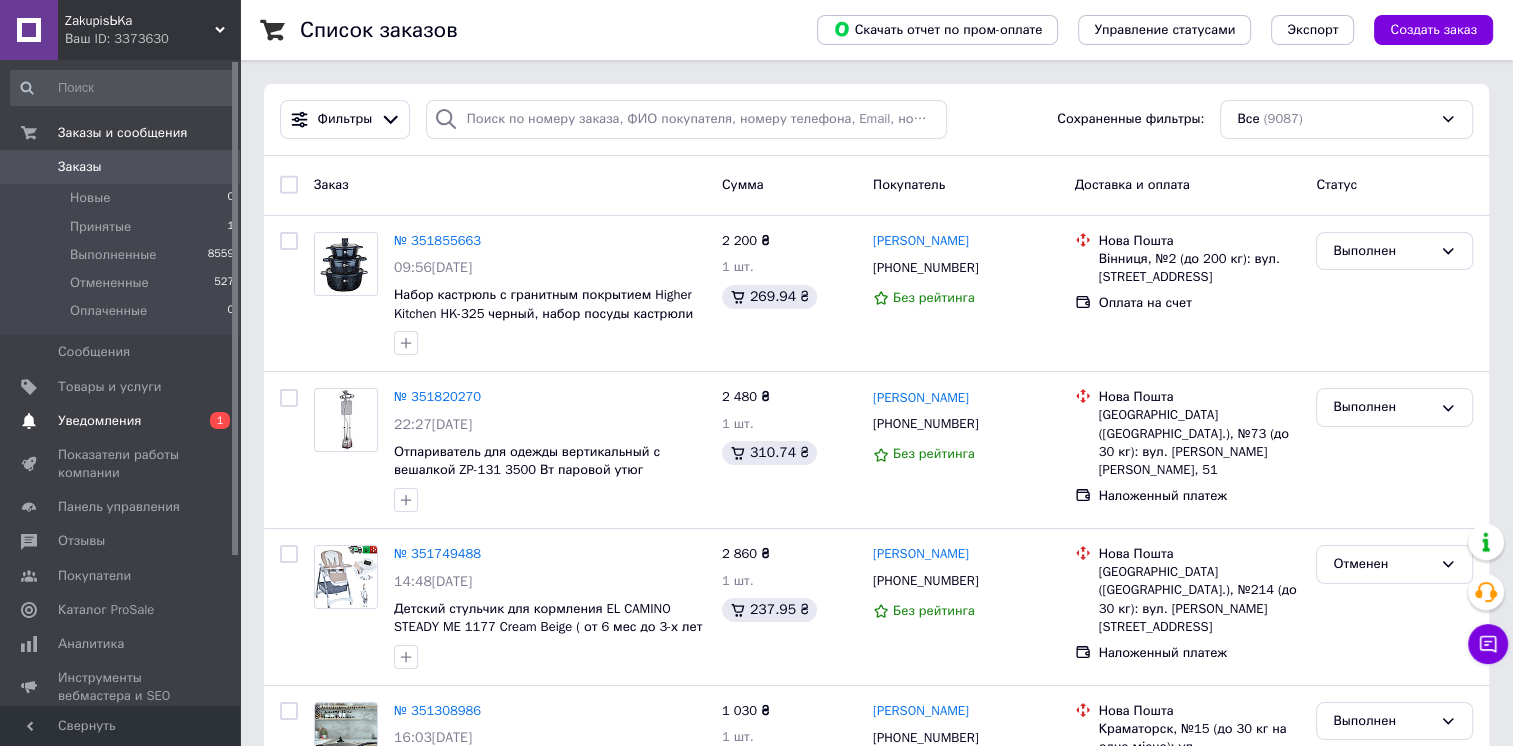 click on "Уведомления" at bounding box center [99, 421] 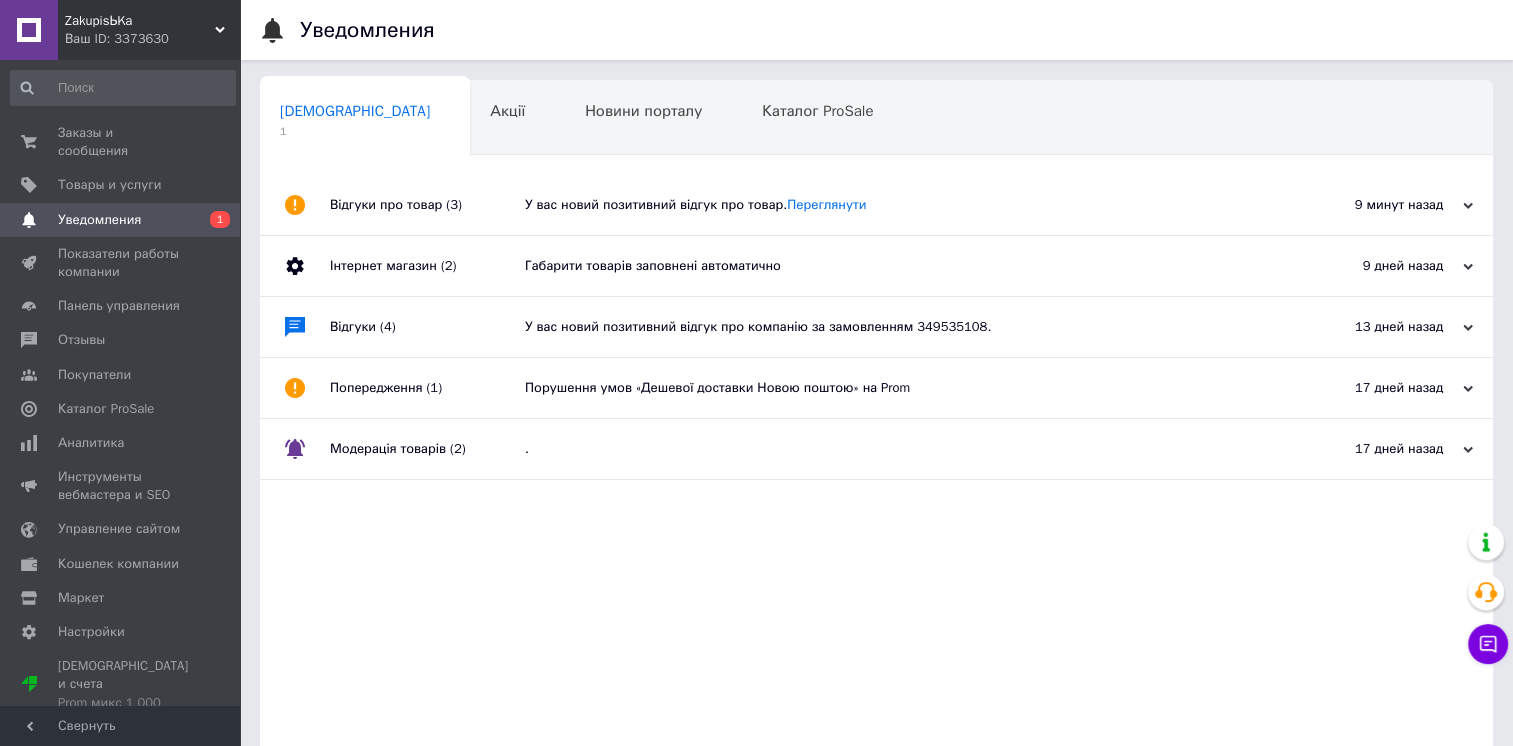click on "Відгуки про товар   (3)" at bounding box center (427, 205) 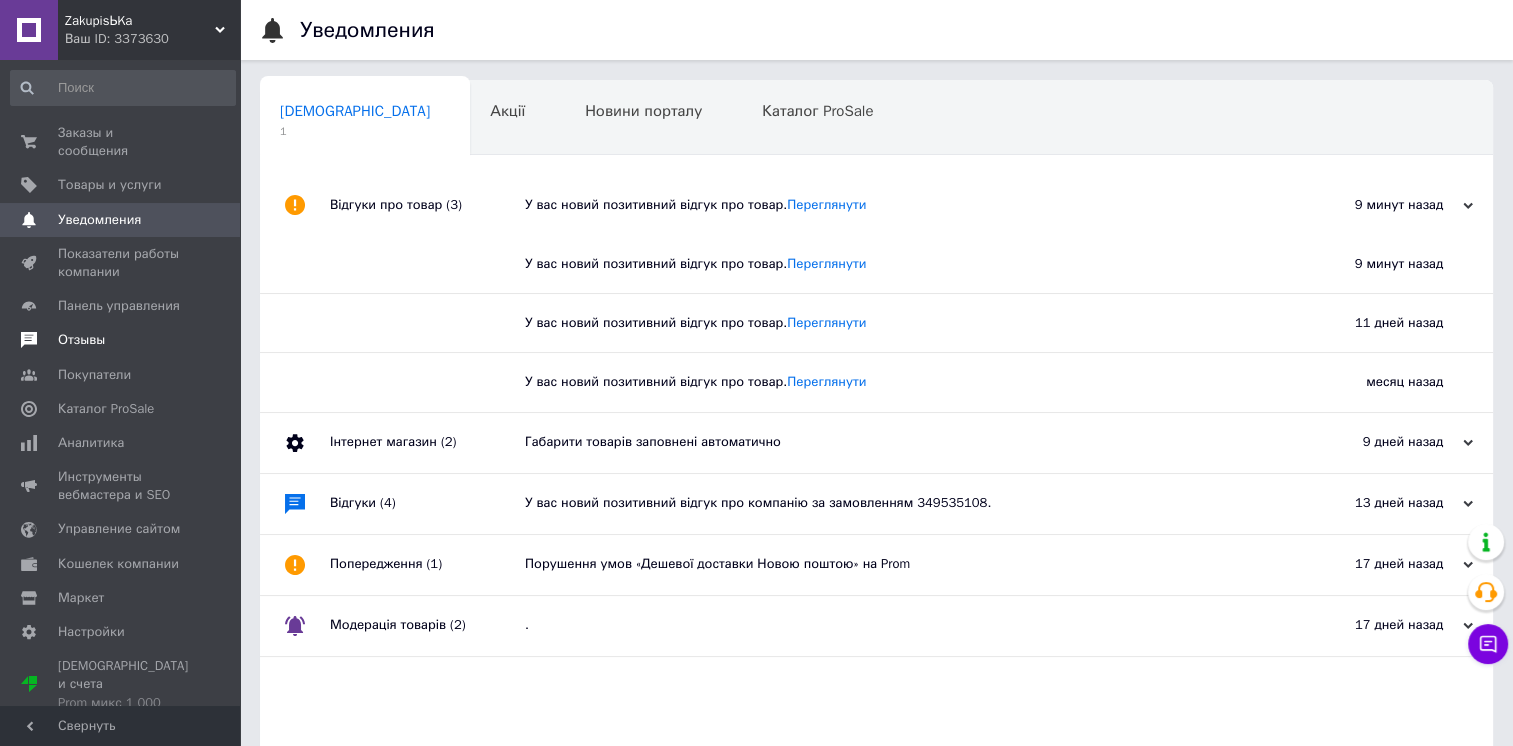 click on "Отзывы" at bounding box center [121, 340] 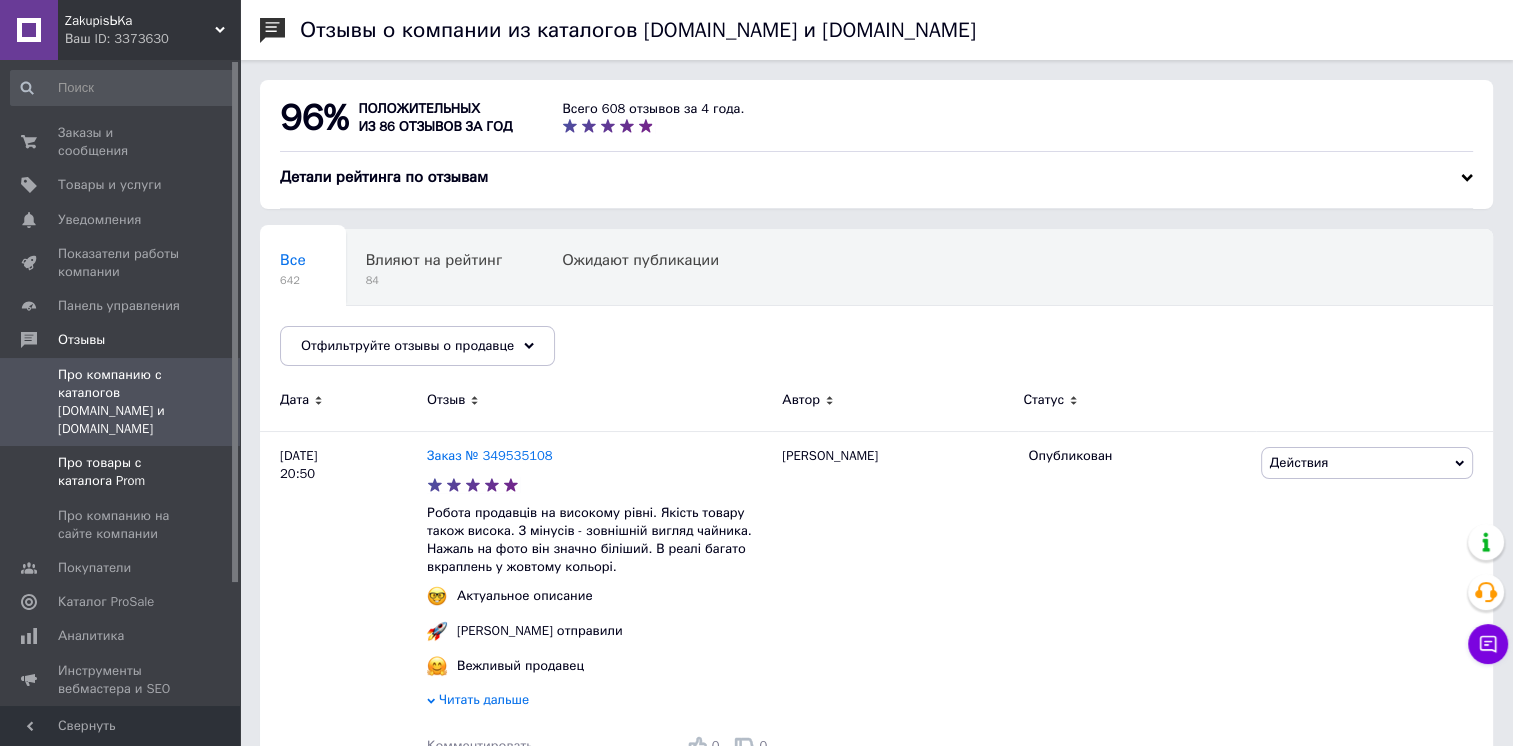 click on "Про товары с каталога Prom" at bounding box center [121, 472] 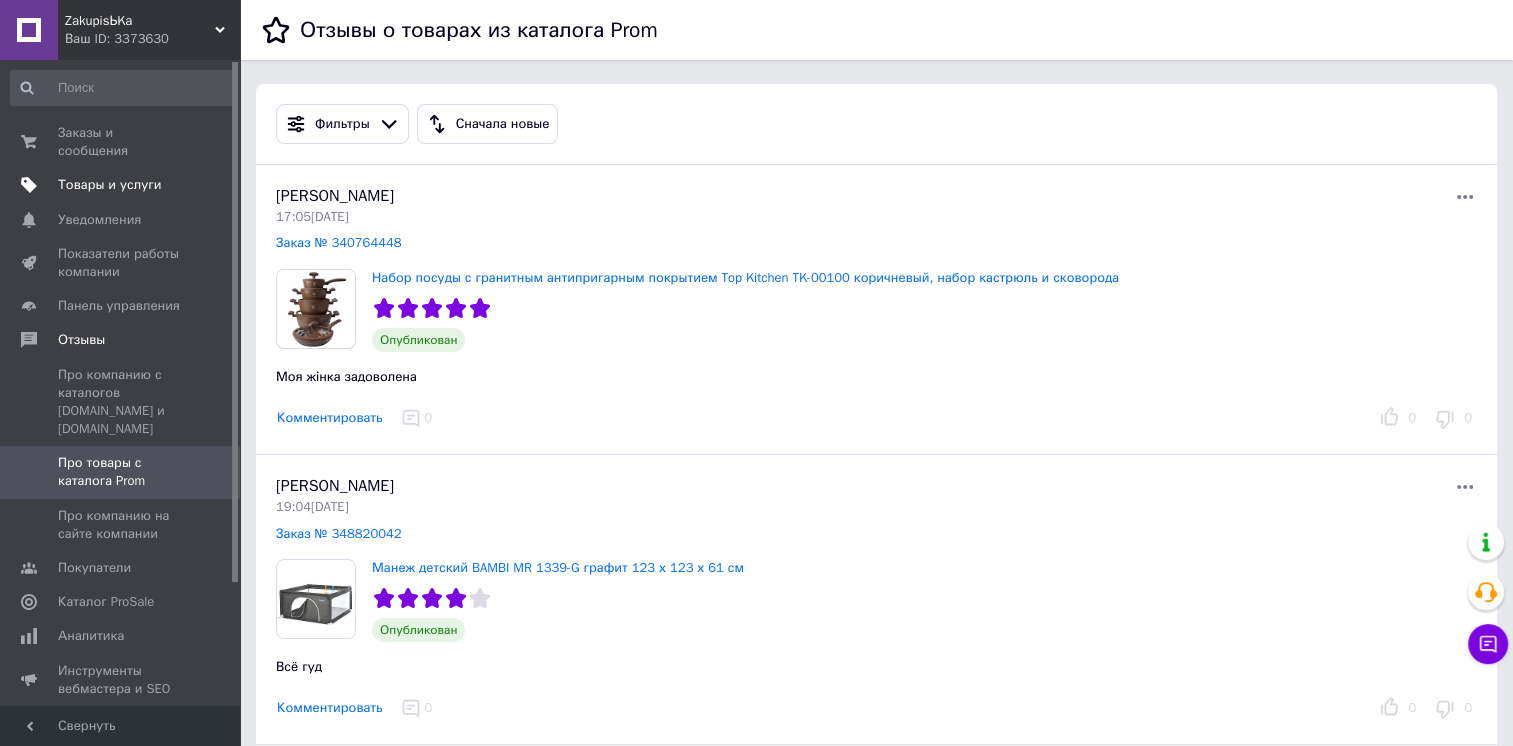 click on "Товары и услуги" at bounding box center (110, 185) 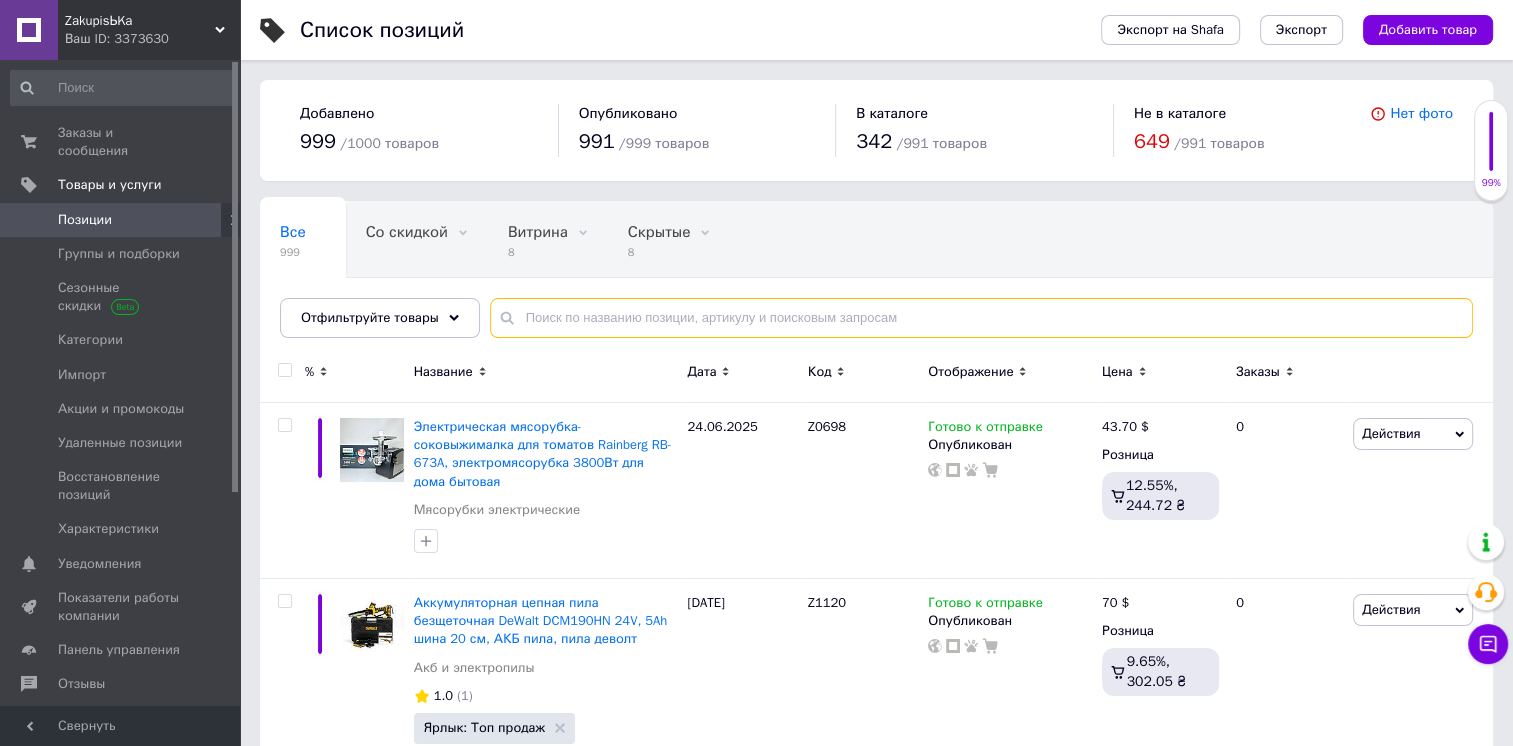 click at bounding box center (981, 318) 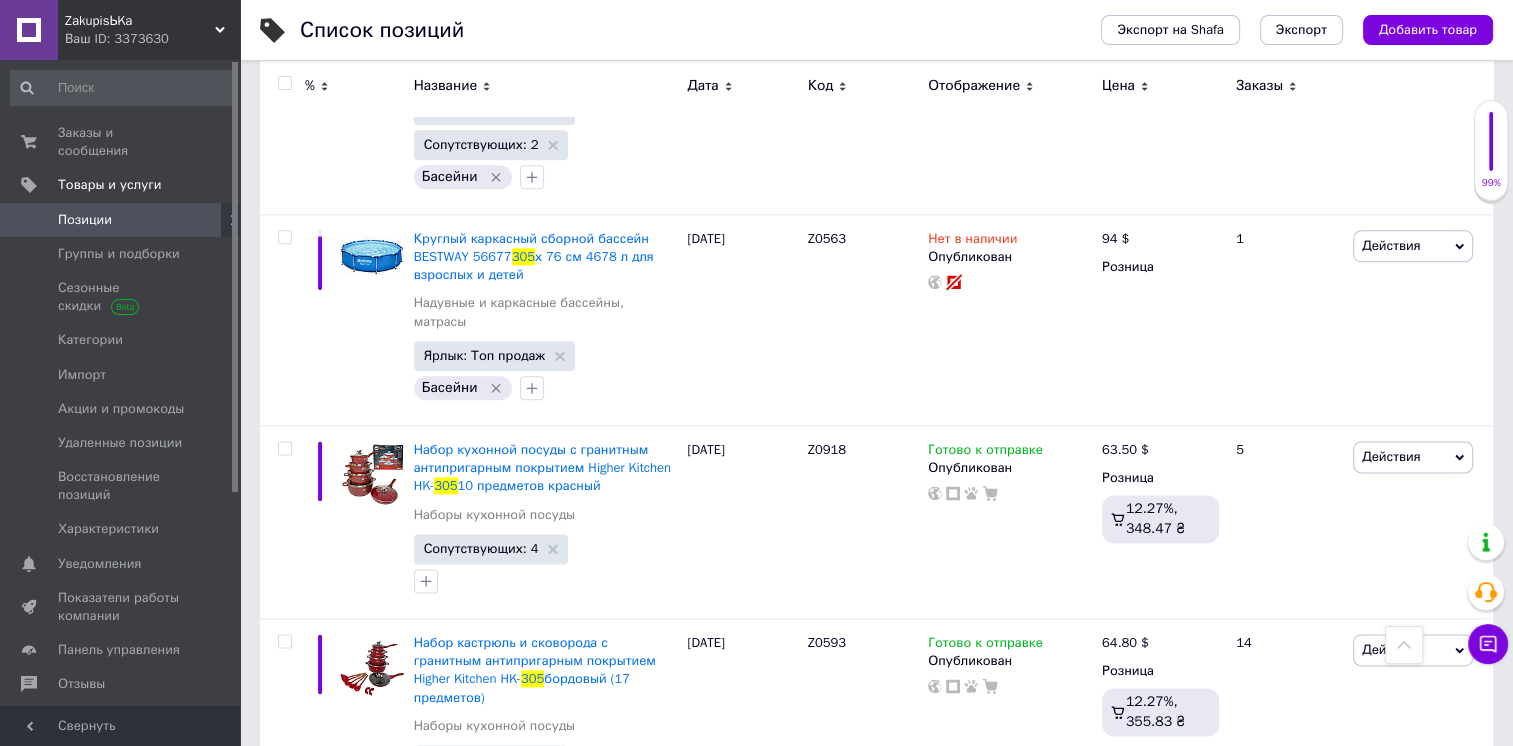 scroll, scrollTop: 2411, scrollLeft: 0, axis: vertical 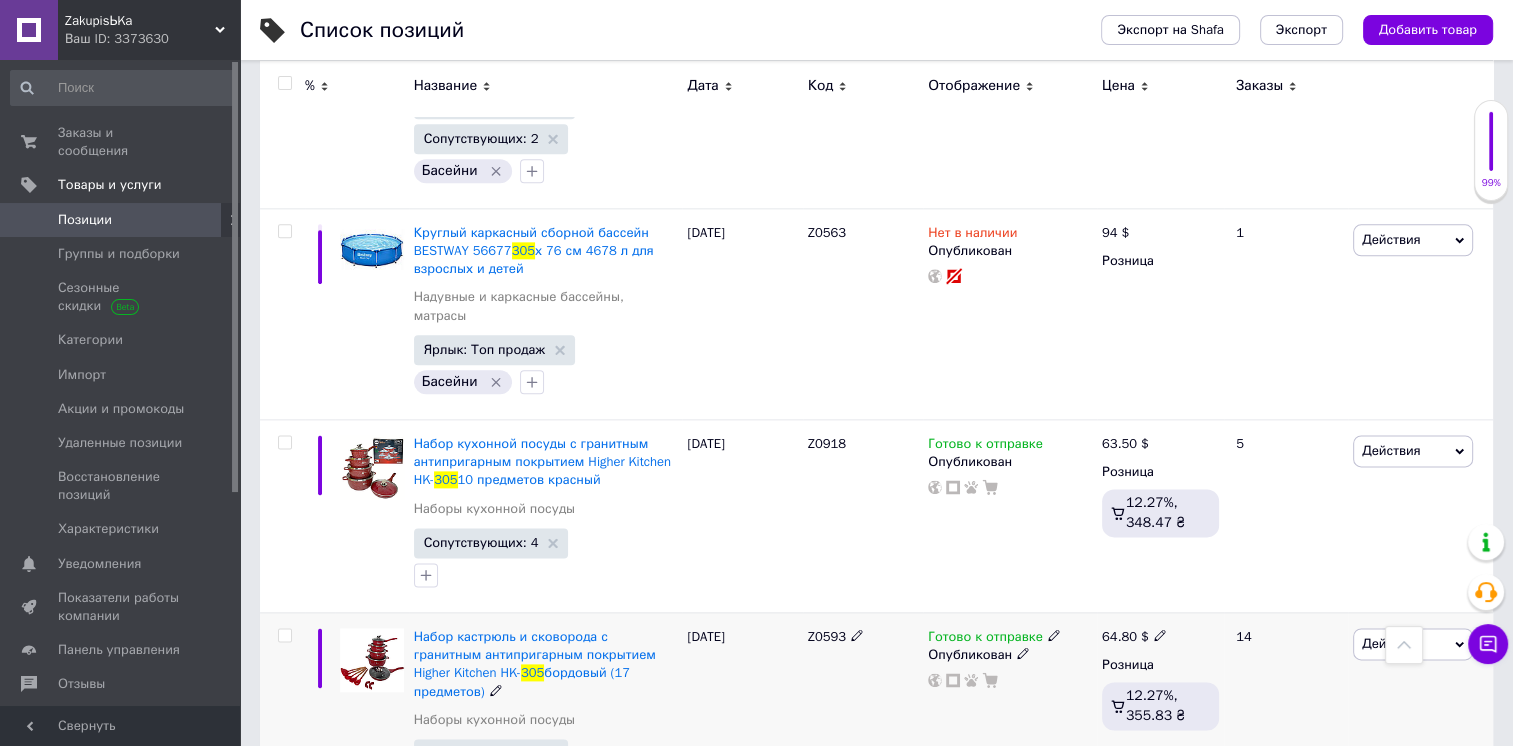 type on "305" 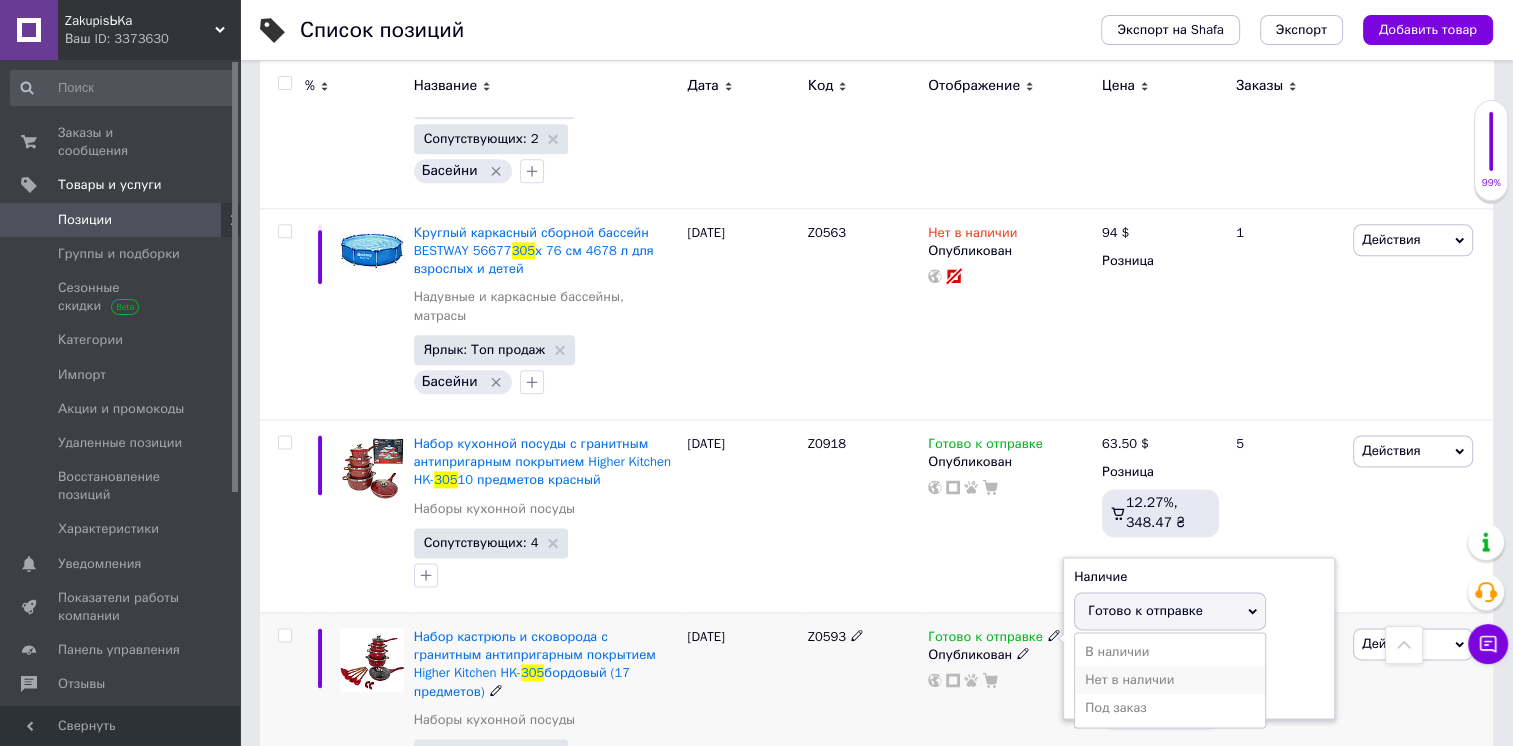 click on "Нет в наличии" at bounding box center [1170, 680] 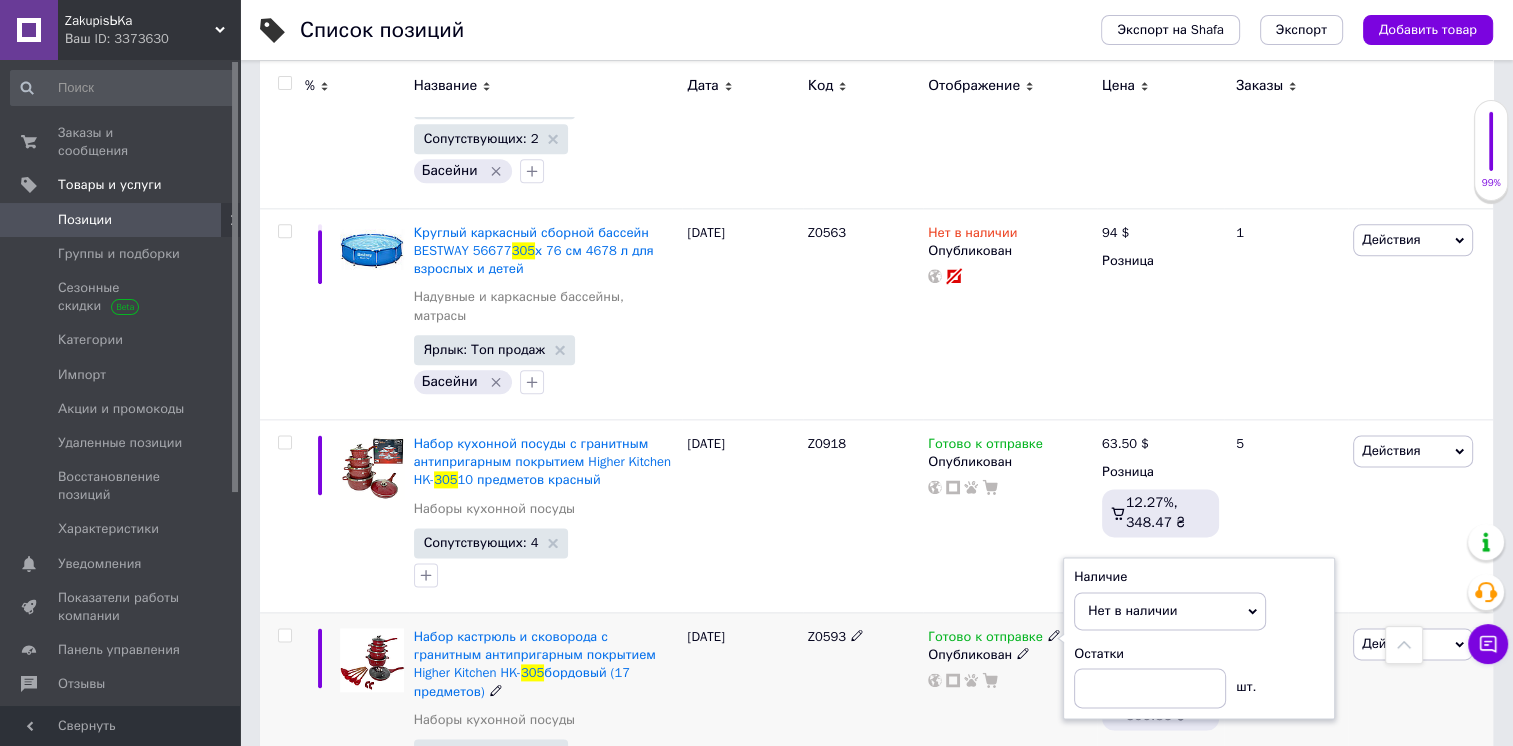 click on "Готово к отправке Наличие Нет в наличии В наличии Под заказ Готово к отправке Остатки шт. Опубликован" at bounding box center (1010, 717) 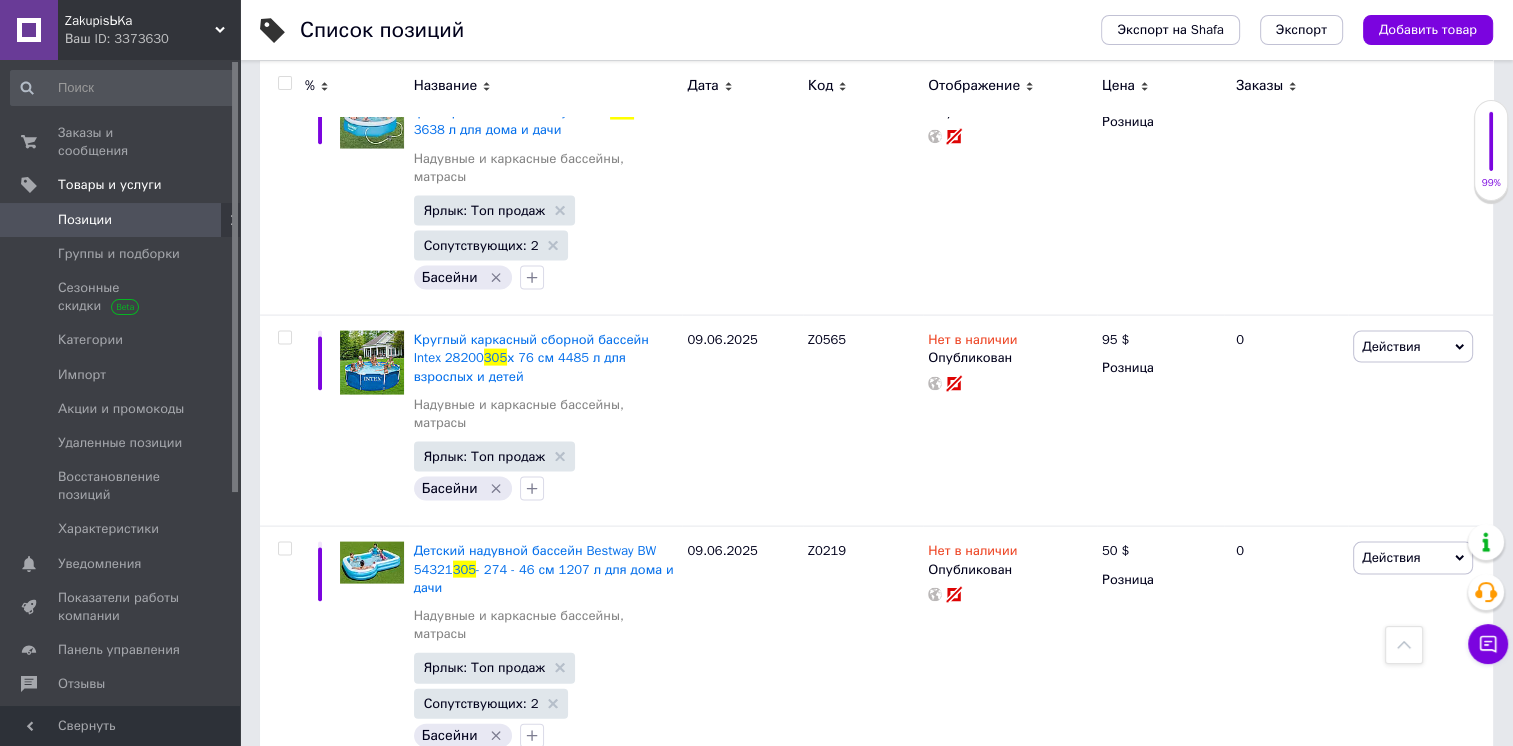 scroll, scrollTop: 4086, scrollLeft: 0, axis: vertical 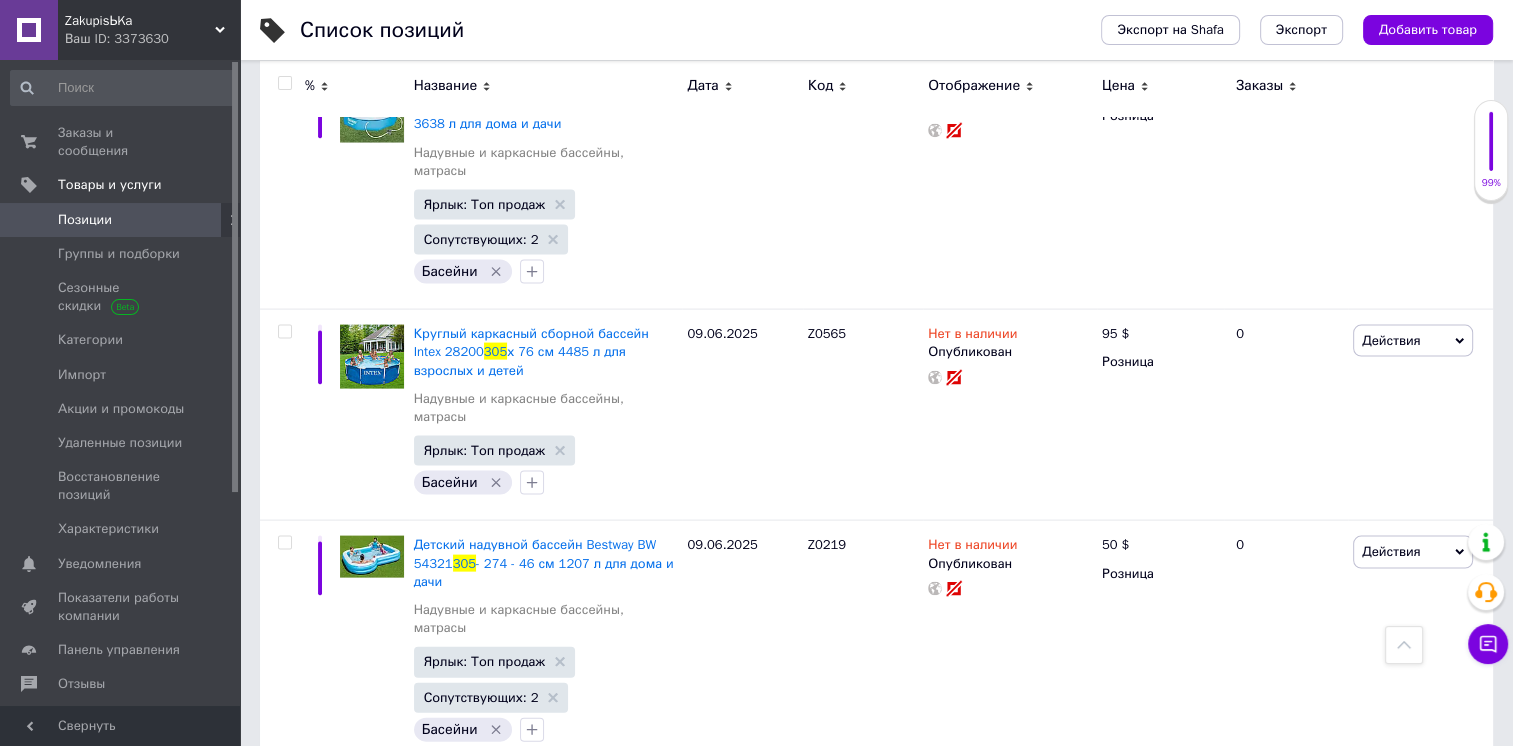 click on "2" at bounding box center (327, 1054) 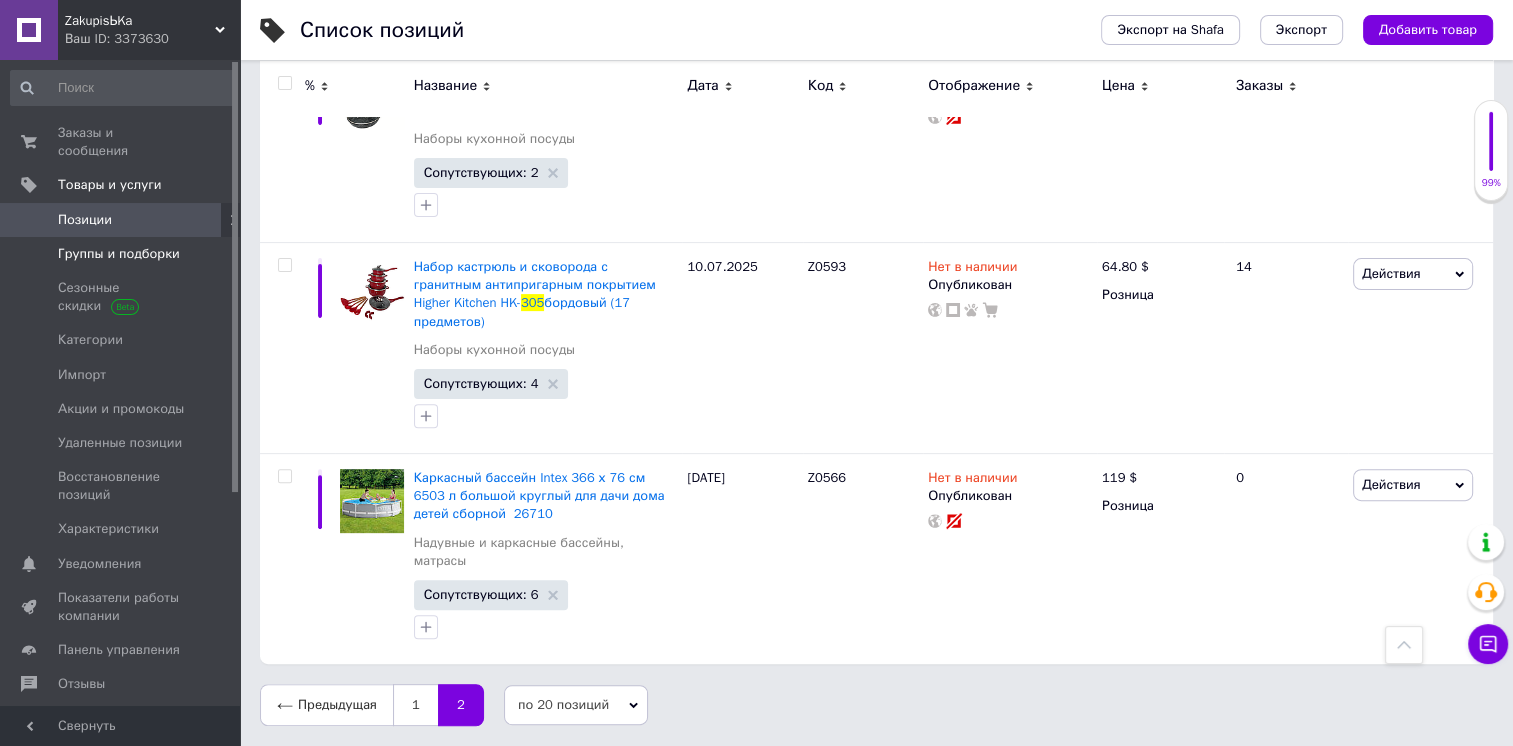 scroll, scrollTop: 508, scrollLeft: 0, axis: vertical 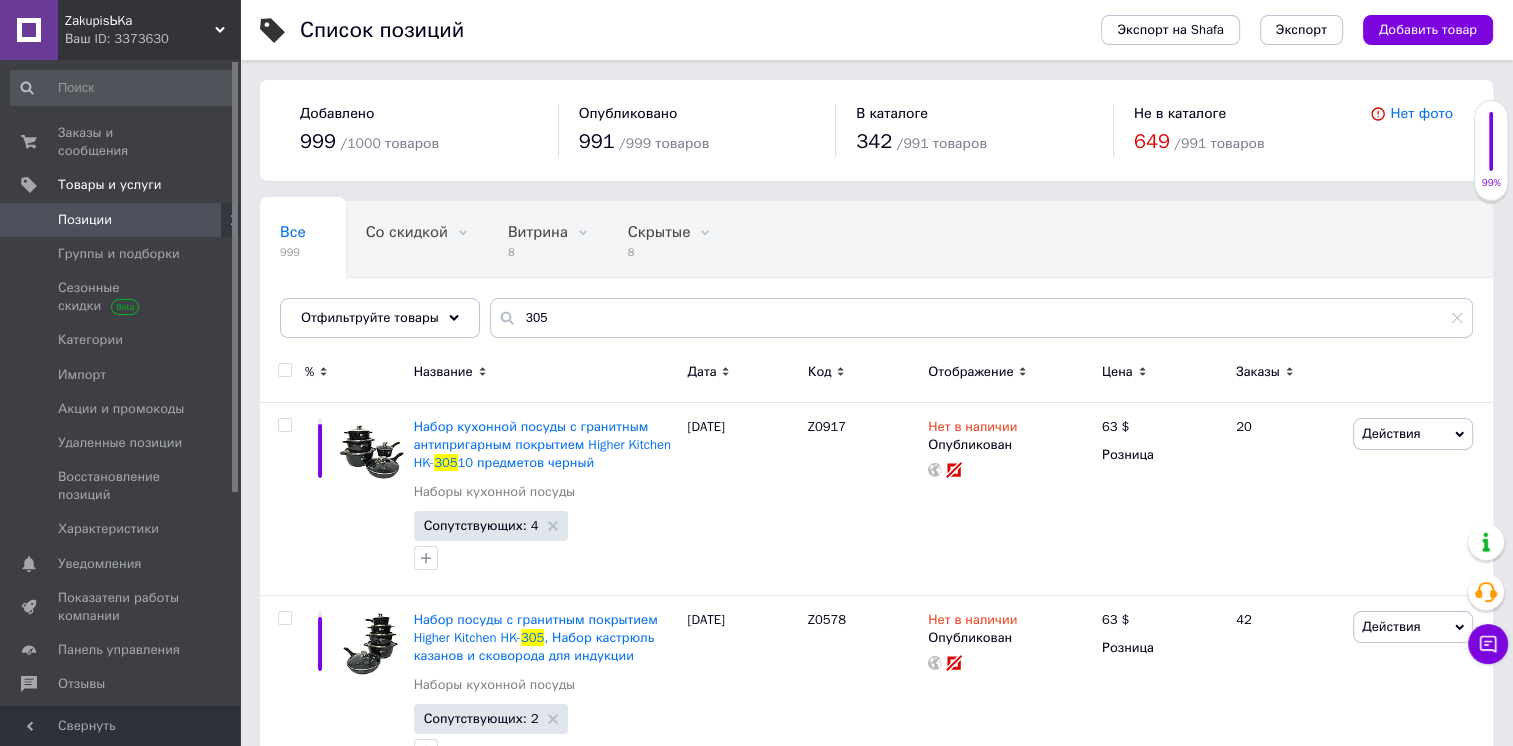 click on "ZakupisЬKa Ваш ID: 3373630" at bounding box center (149, 30) 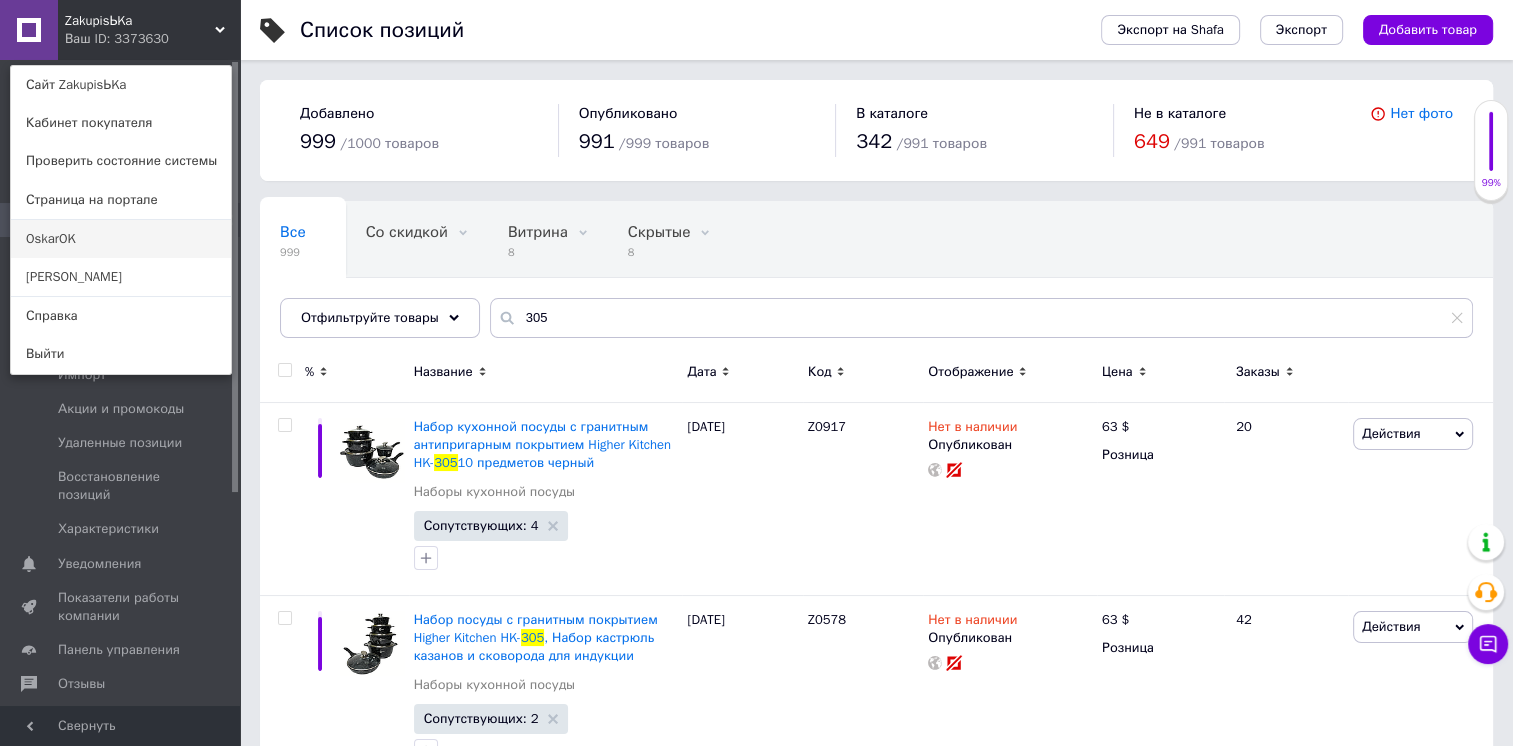 click on "OskarOK" at bounding box center [121, 239] 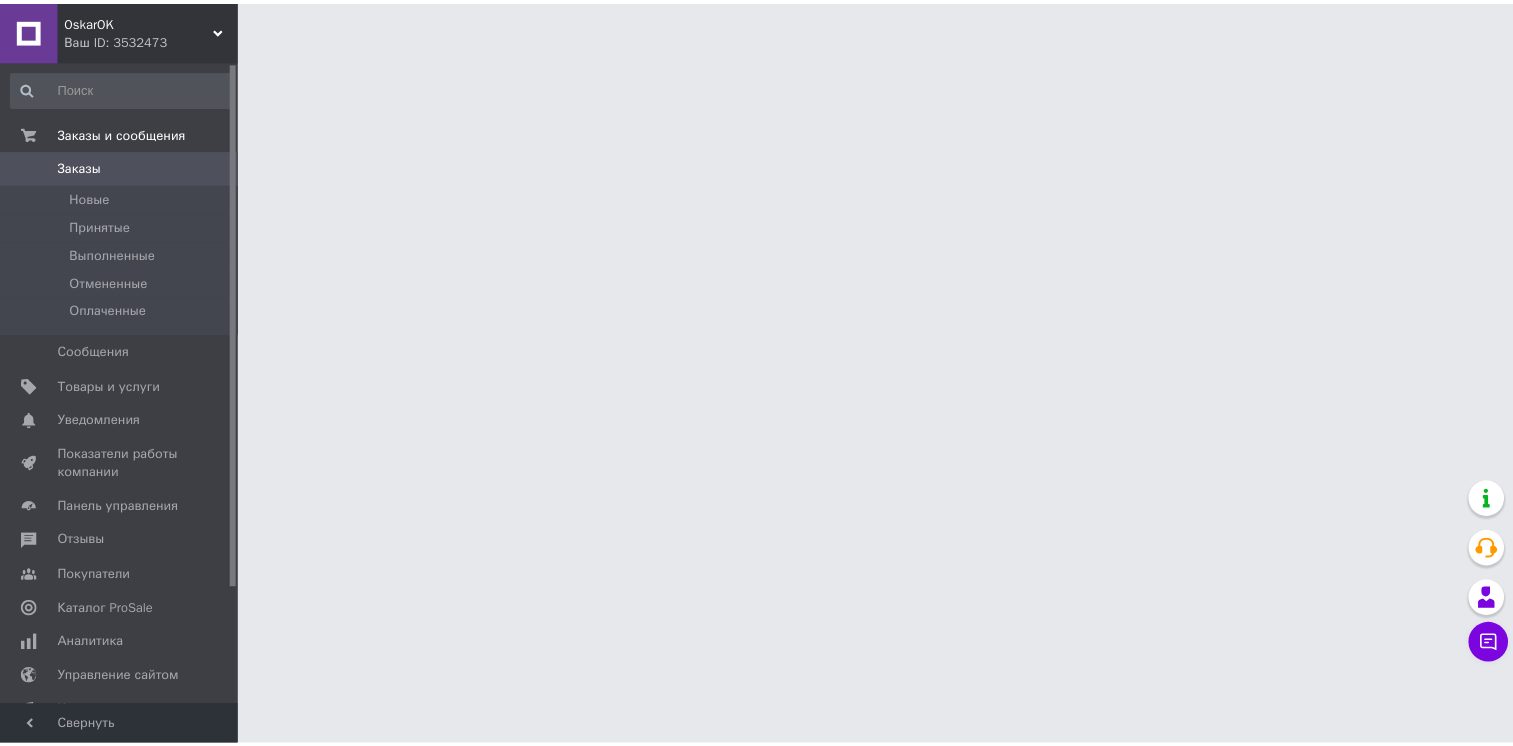 scroll, scrollTop: 0, scrollLeft: 0, axis: both 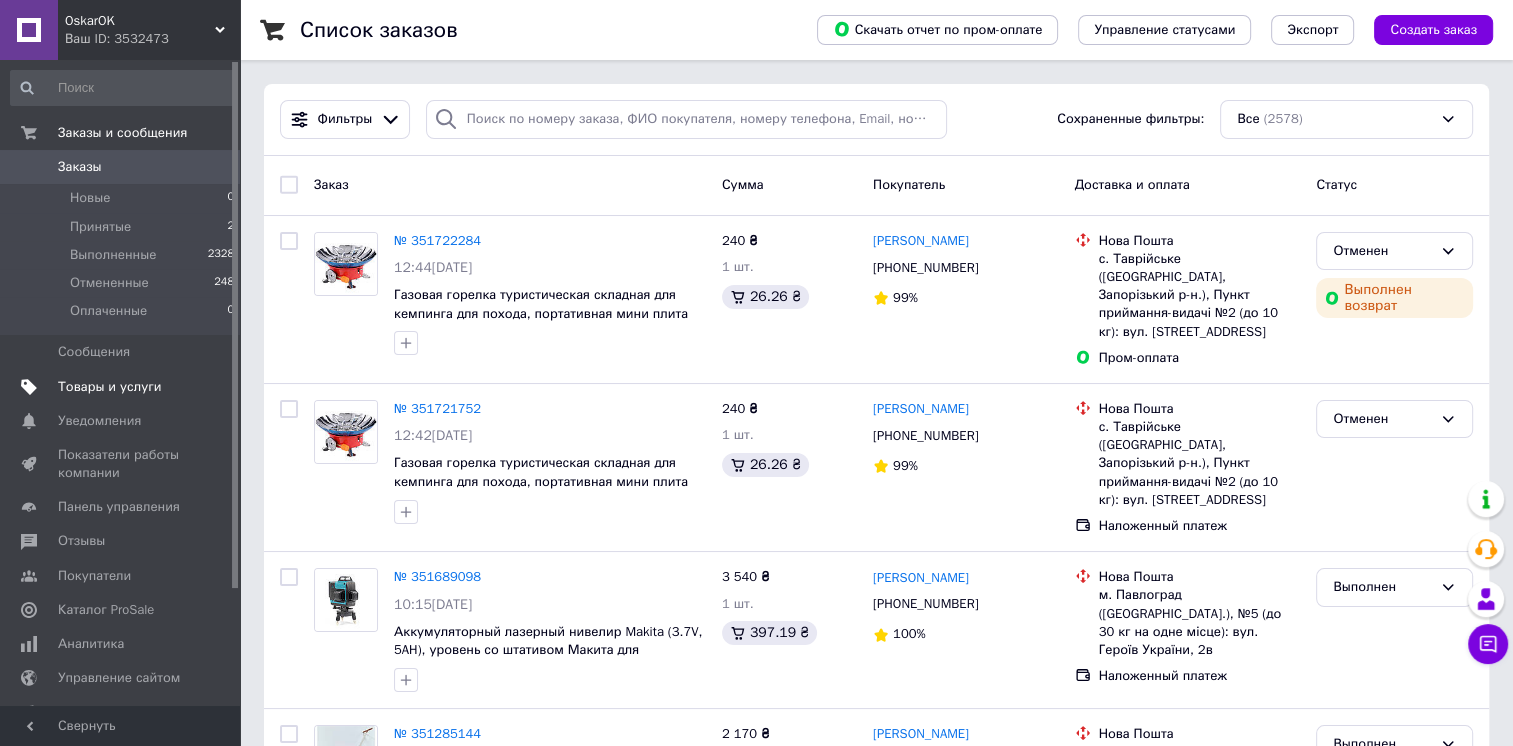 click on "Товары и услуги" at bounding box center [110, 387] 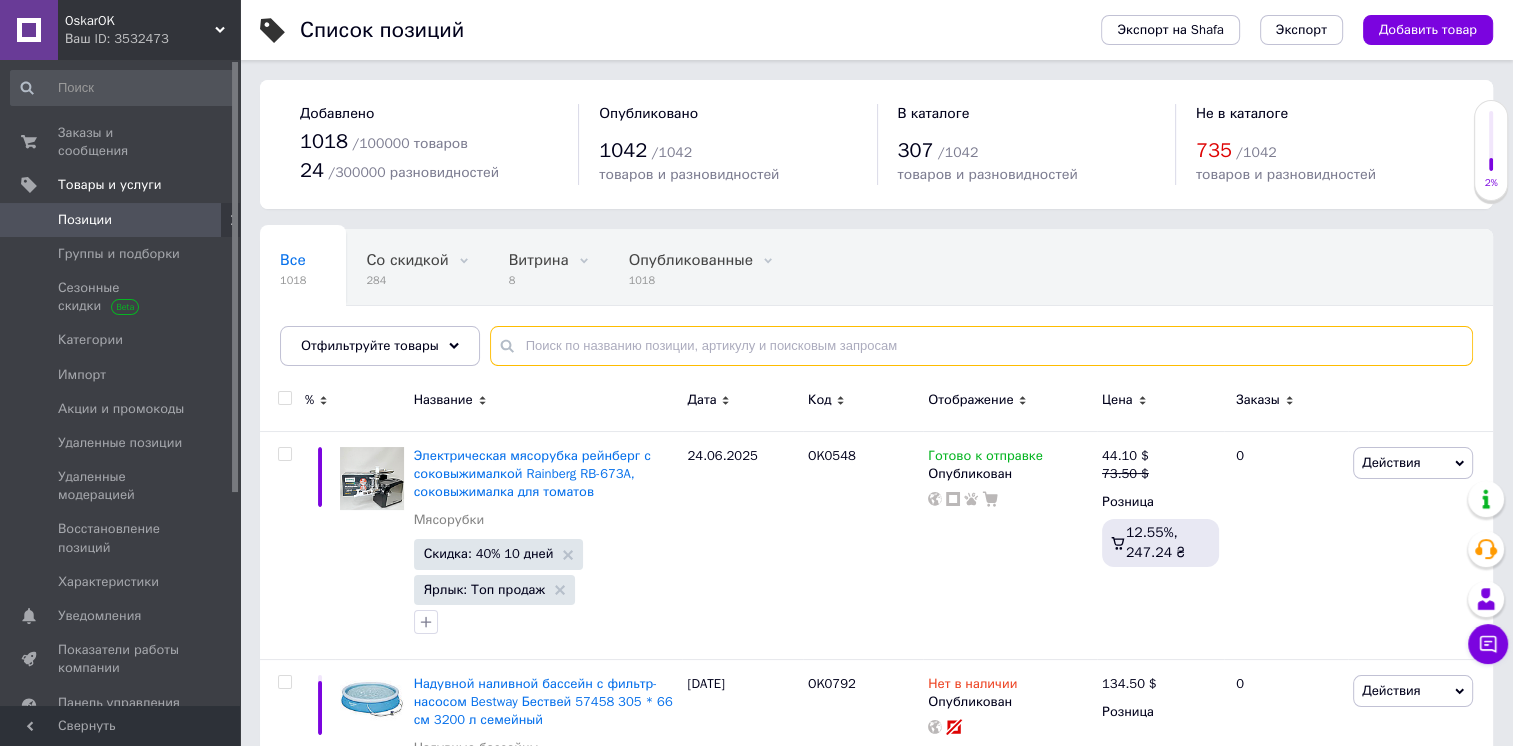 click at bounding box center [981, 346] 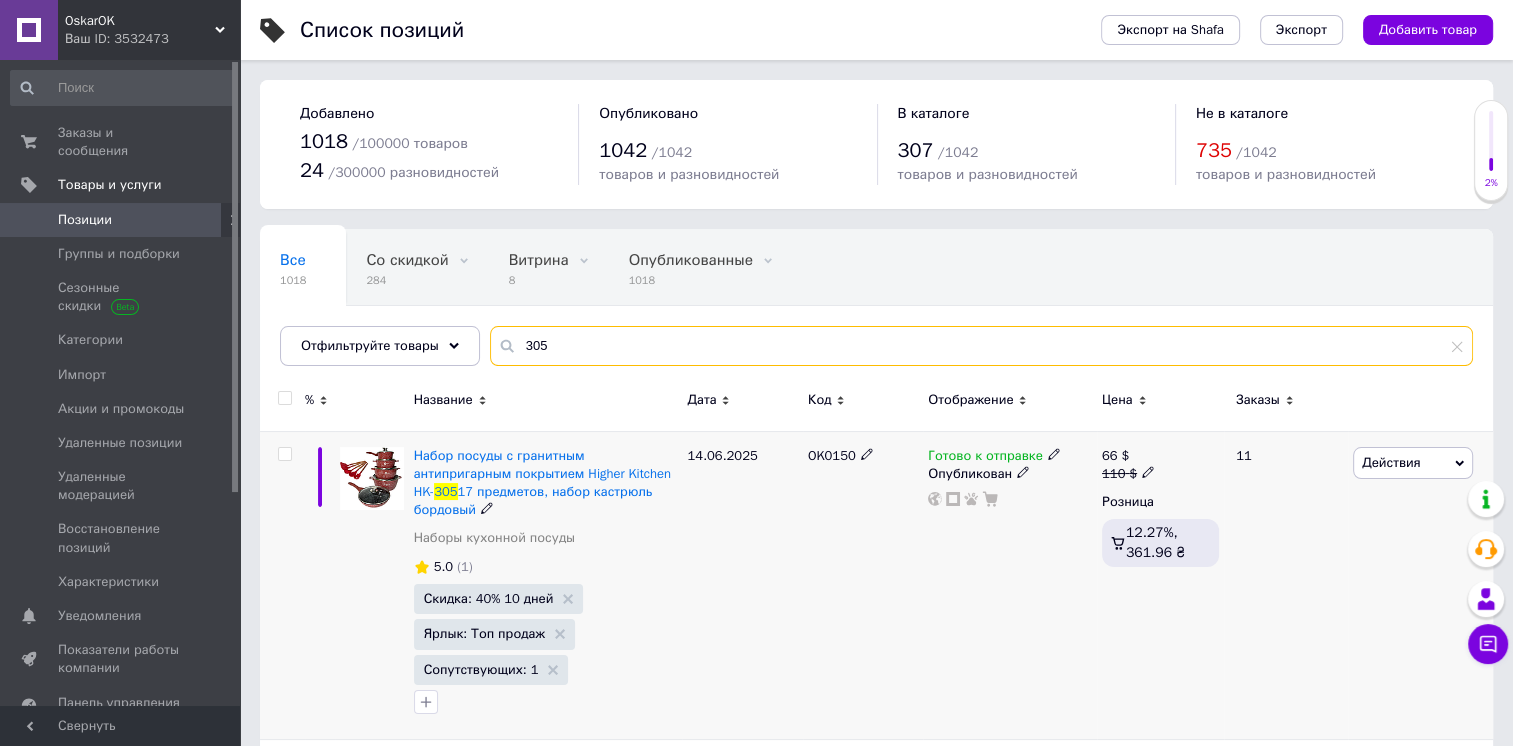 type on "305" 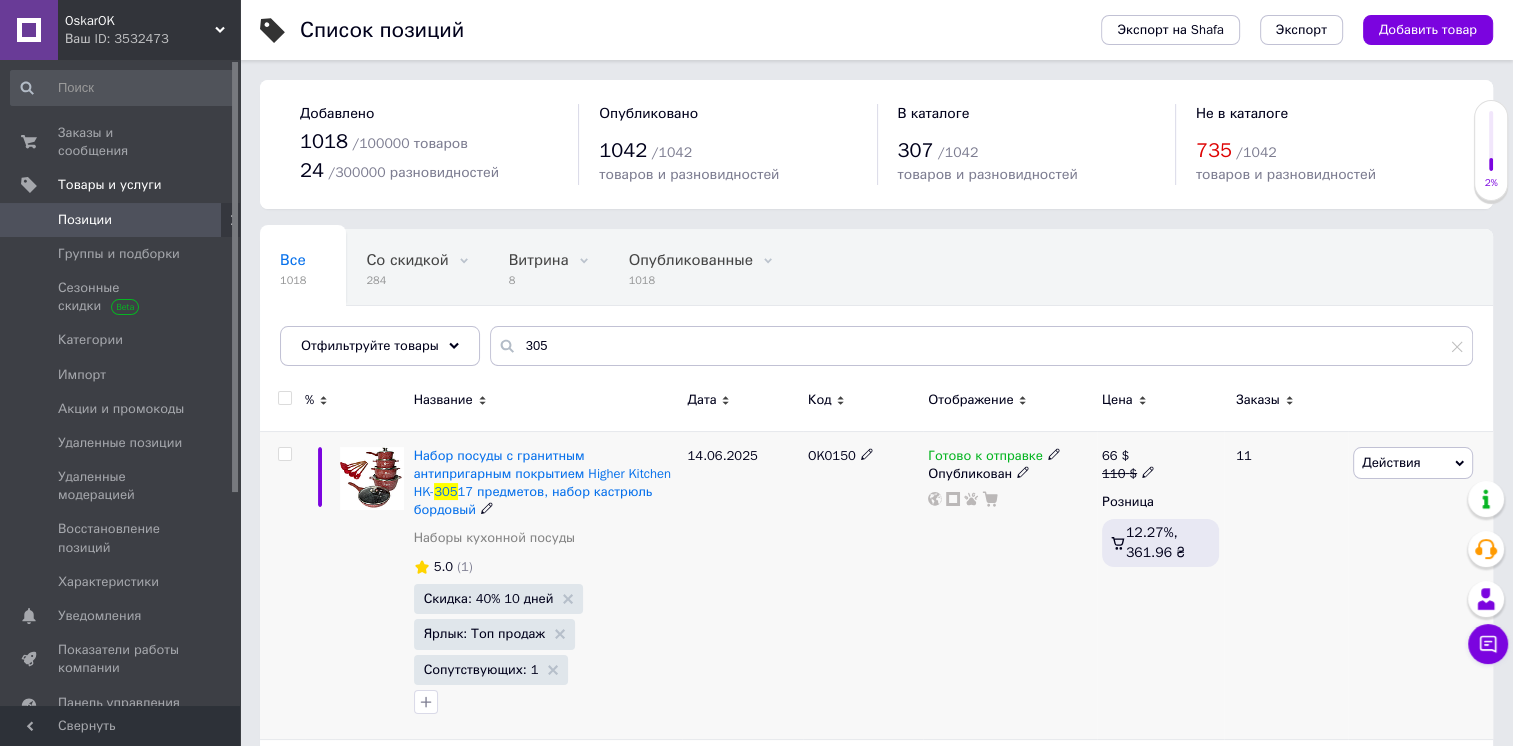 click 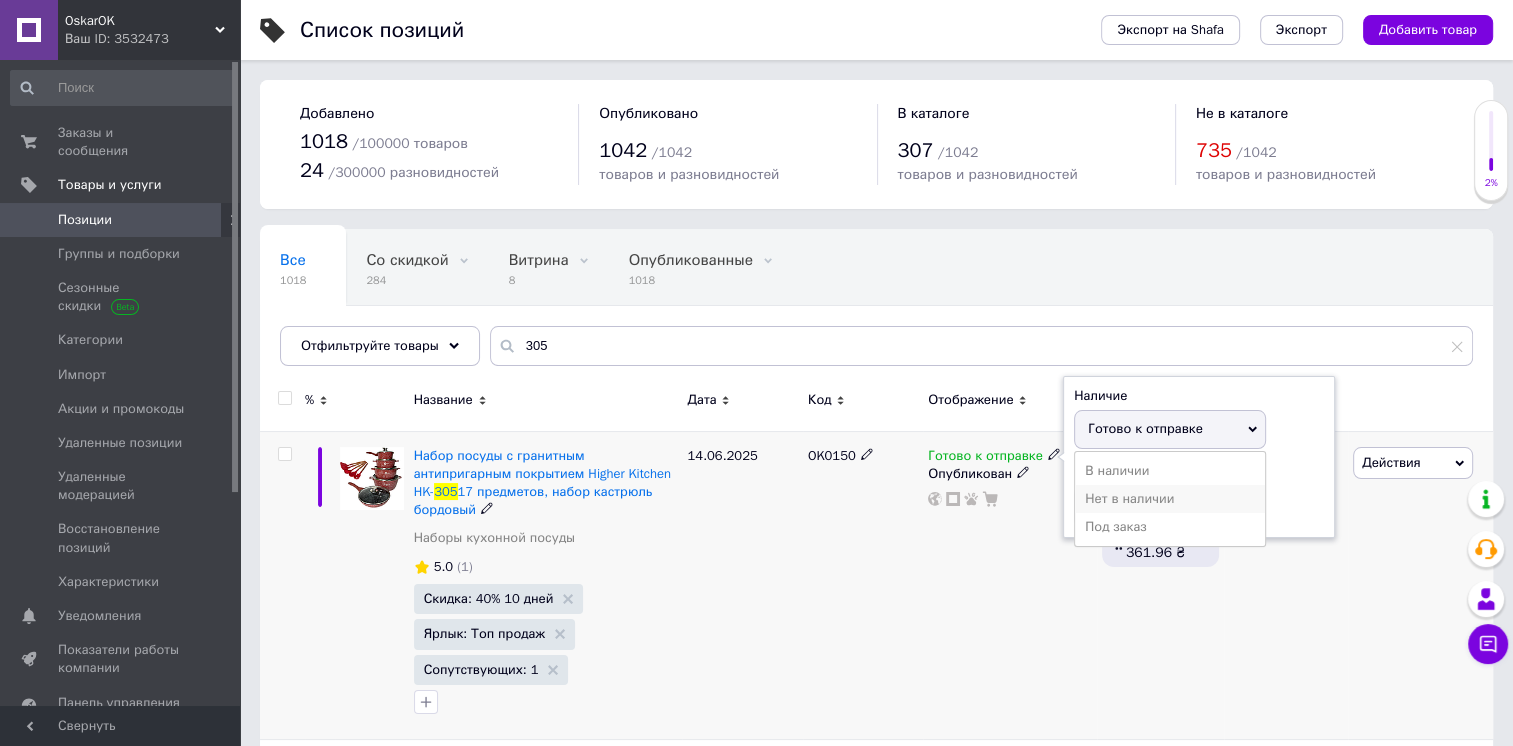 click on "Нет в наличии" at bounding box center [1170, 499] 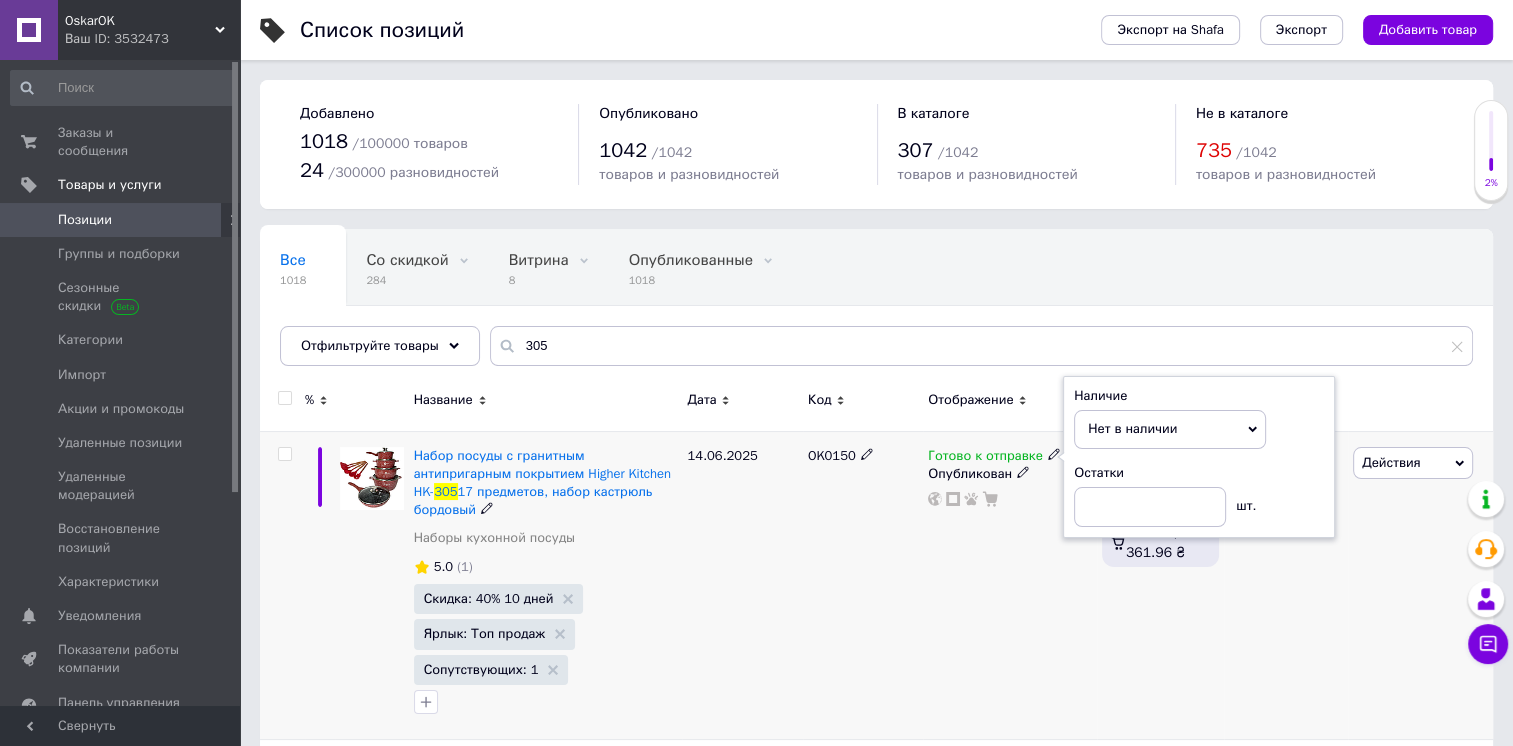 click on "OK0150" at bounding box center (863, 585) 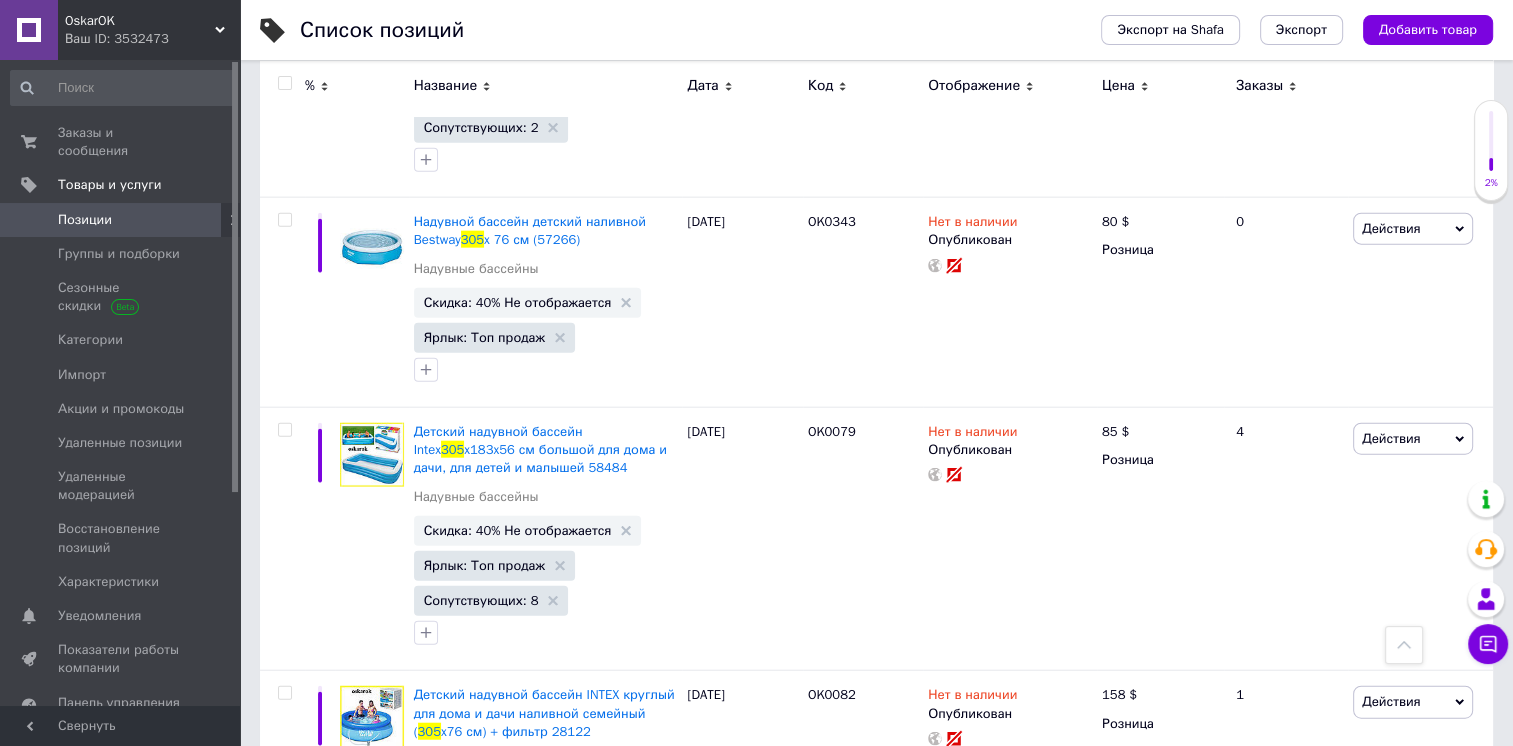 scroll, scrollTop: 4796, scrollLeft: 0, axis: vertical 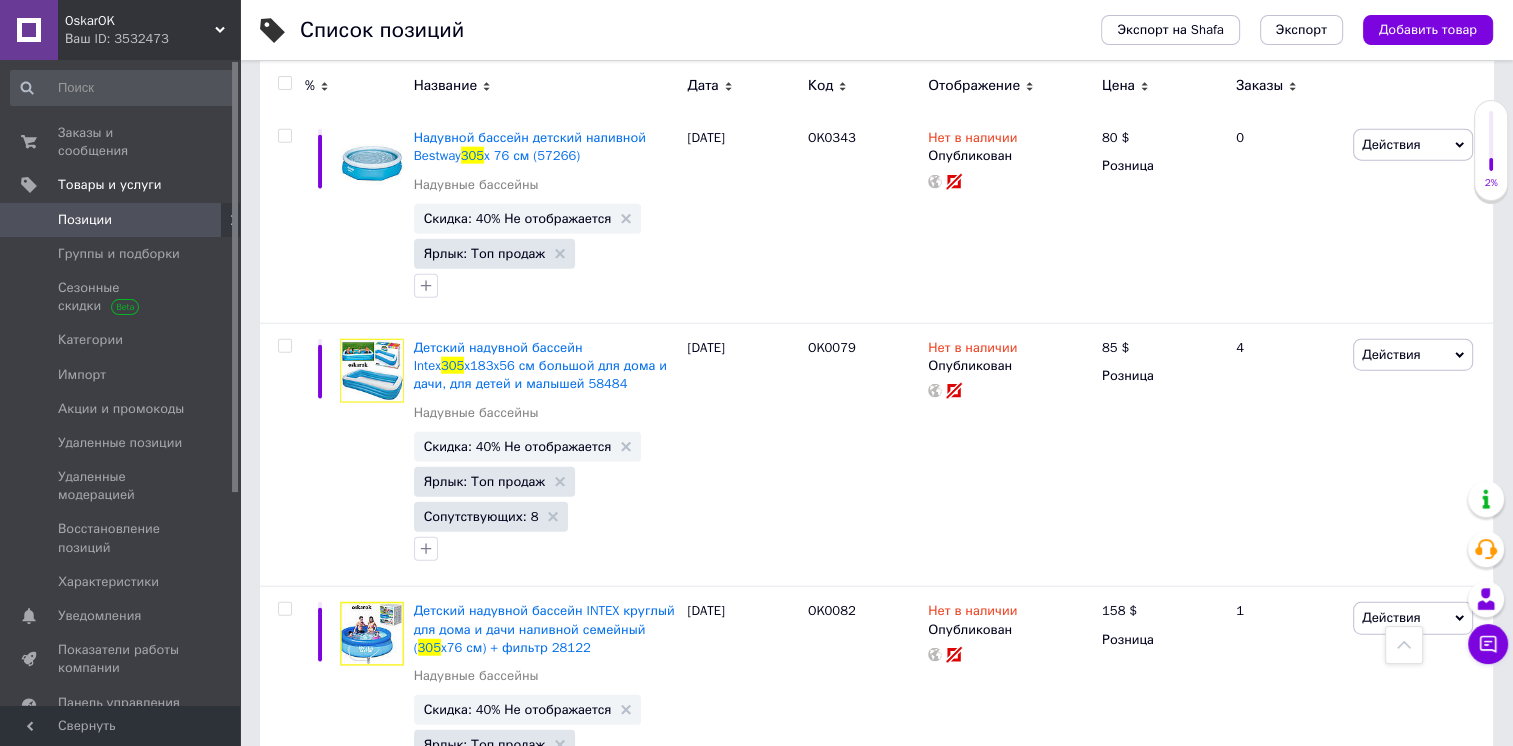 click on "2" at bounding box center (327, 891) 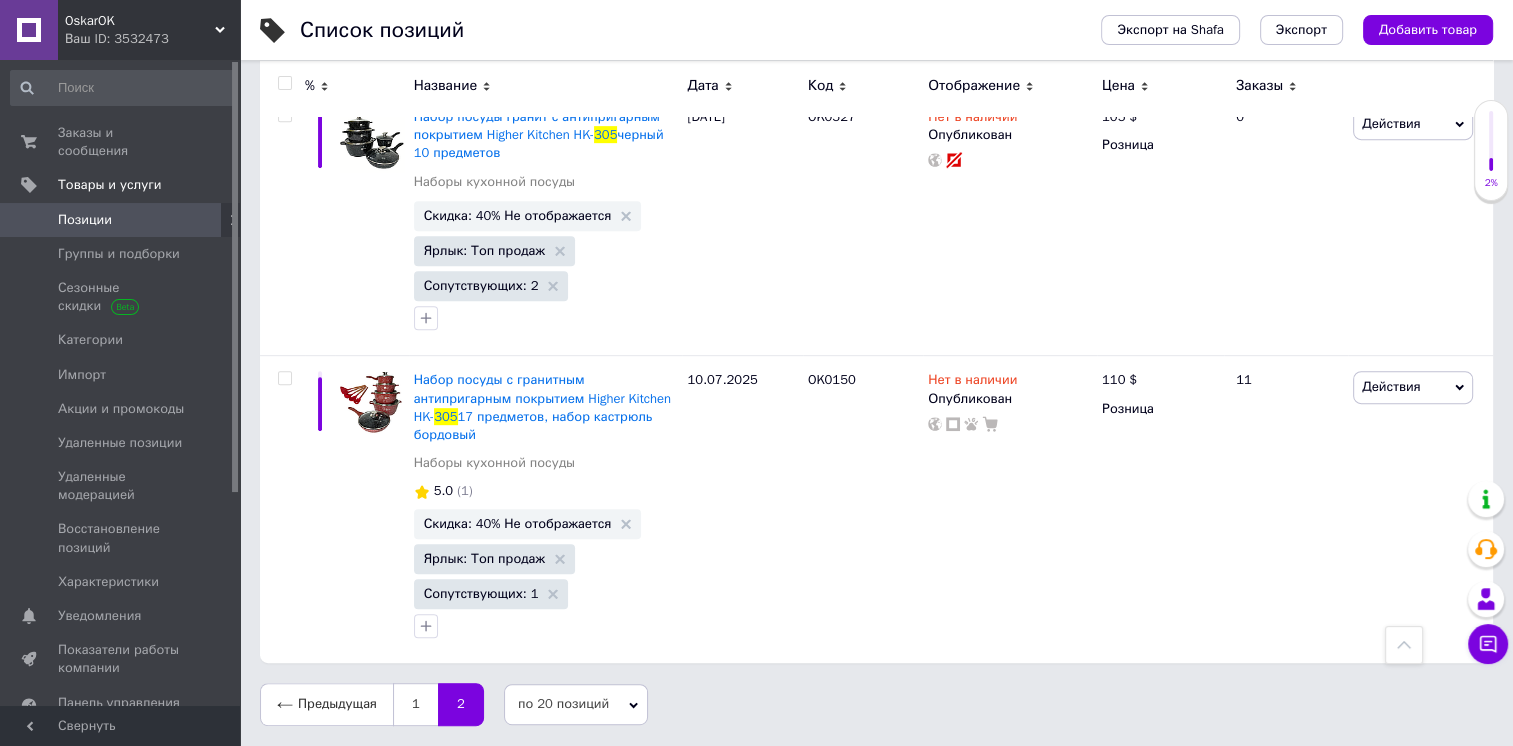 scroll, scrollTop: 872, scrollLeft: 0, axis: vertical 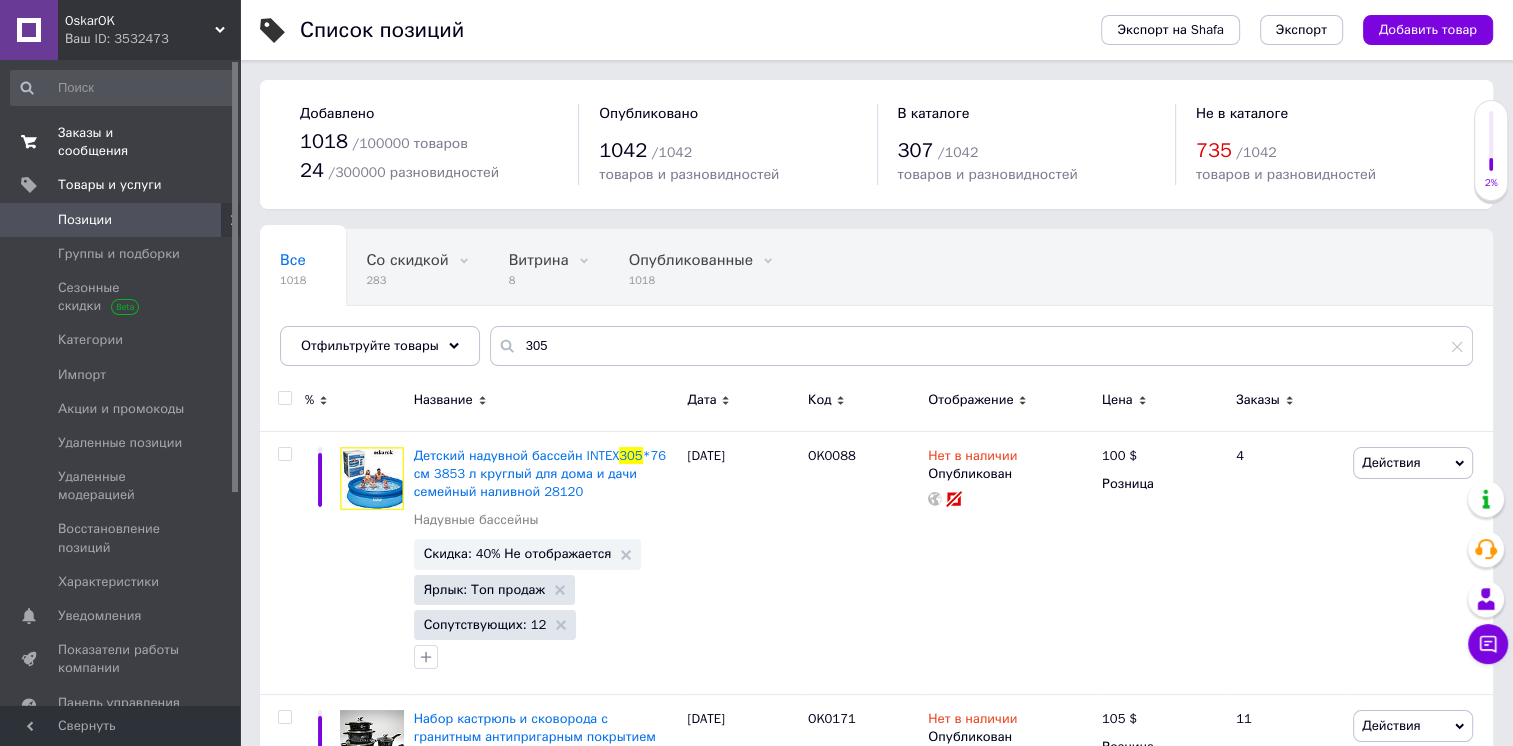 click on "Заказы и сообщения" at bounding box center [121, 142] 